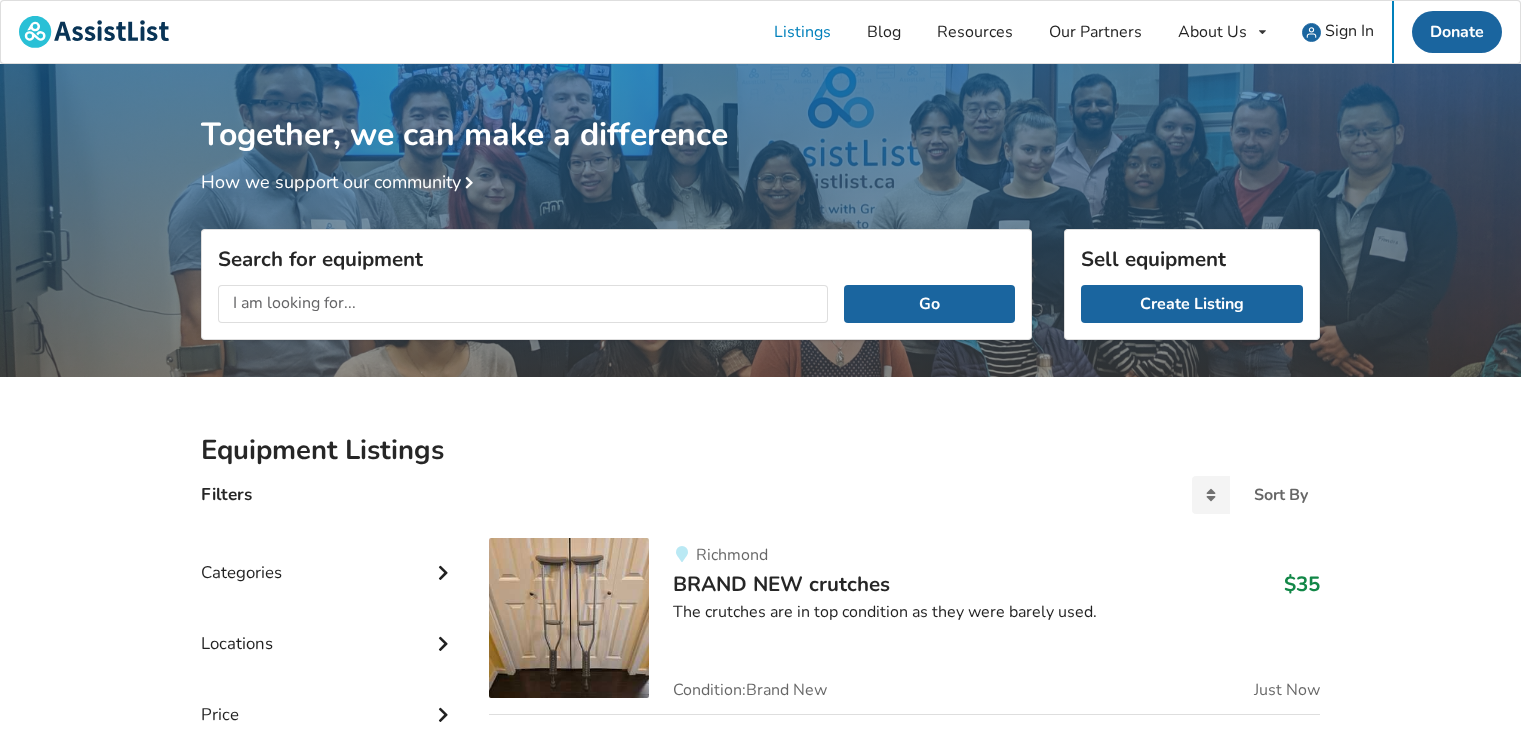 scroll, scrollTop: 0, scrollLeft: 0, axis: both 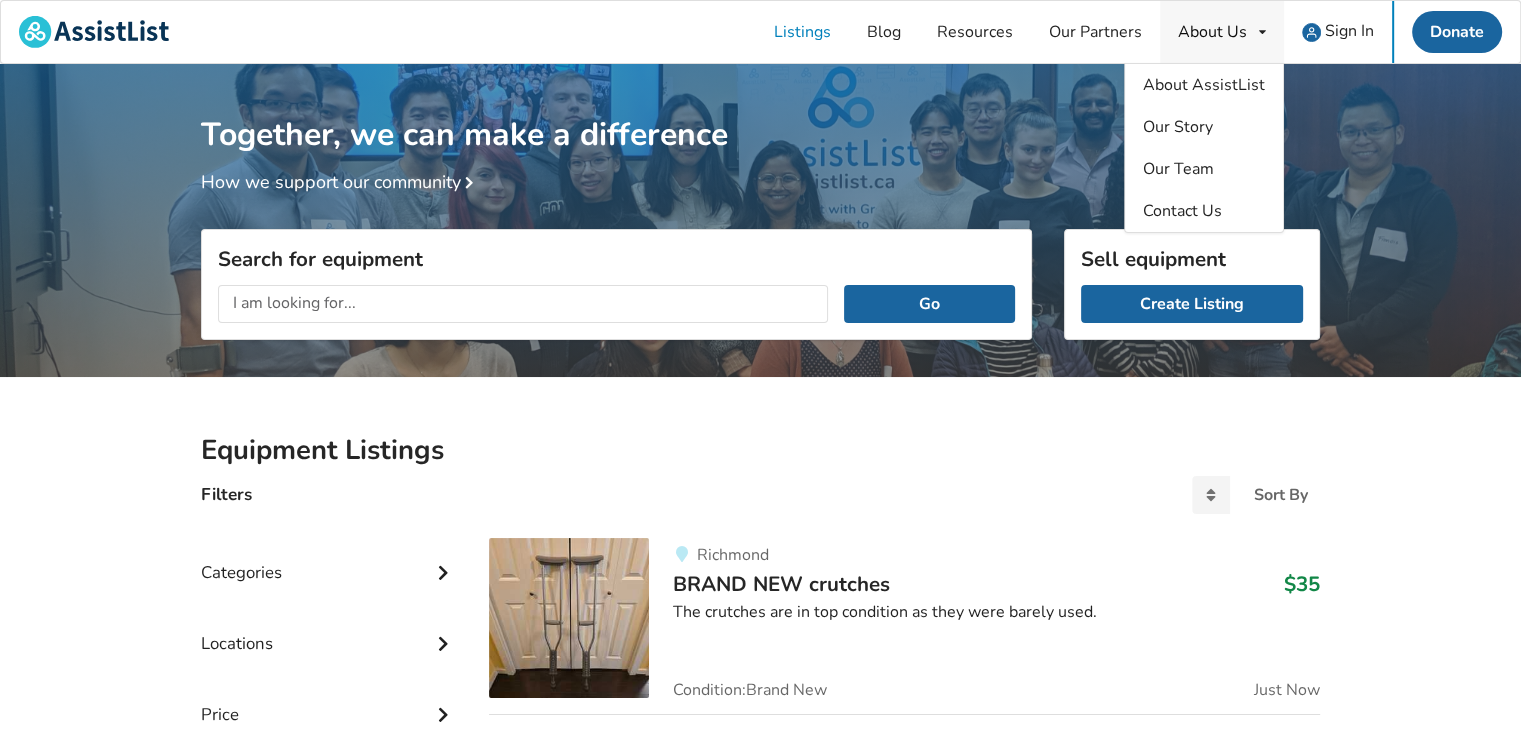 click on "About Us" at bounding box center (1212, 32) 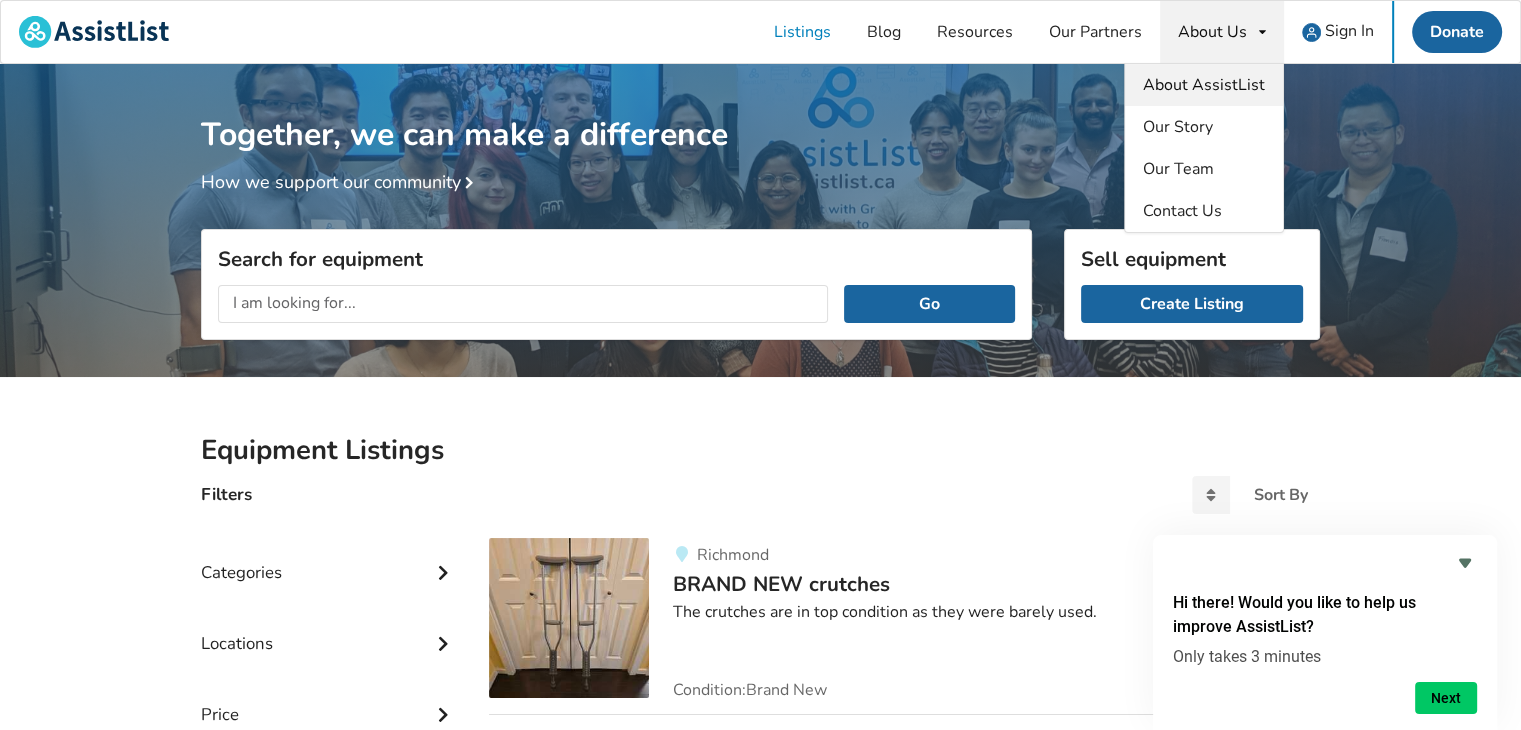 click on "About AssistList" at bounding box center [1204, 85] 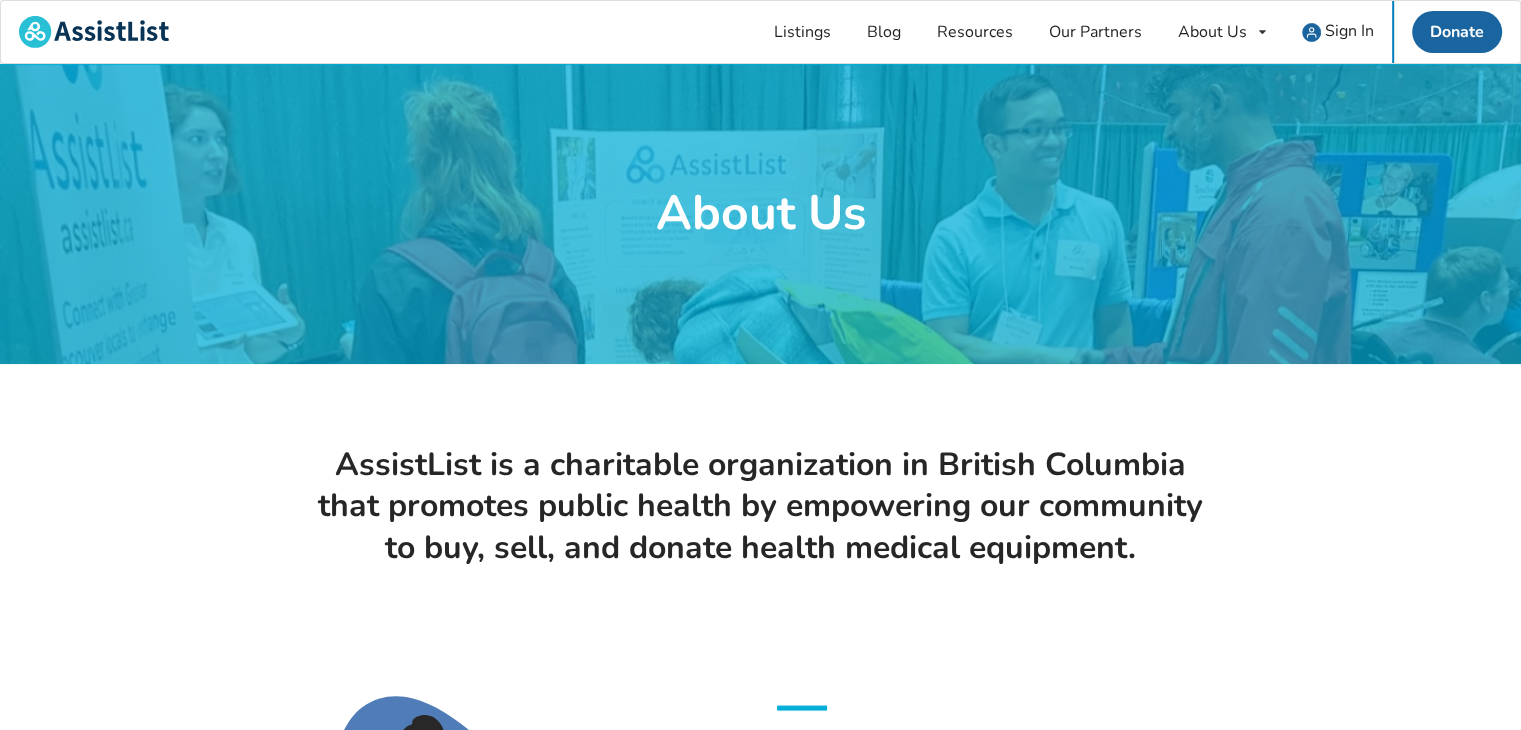 click on "AssistList is a charitable organization in British Columbia that promotes public health by empowering our community to buy, sell, and donate health medical equipment.
Our Story Since launching in 2018, AssistList has become an established service supporting the Greater Vancouver and Northern BC communities in acquiring previously-owned home health equipment. Our team of over 60 passionate volunteers is dedicated to providing our community with a safe, easy-to-use, free online resource. Read Our Story" at bounding box center [760, 815] 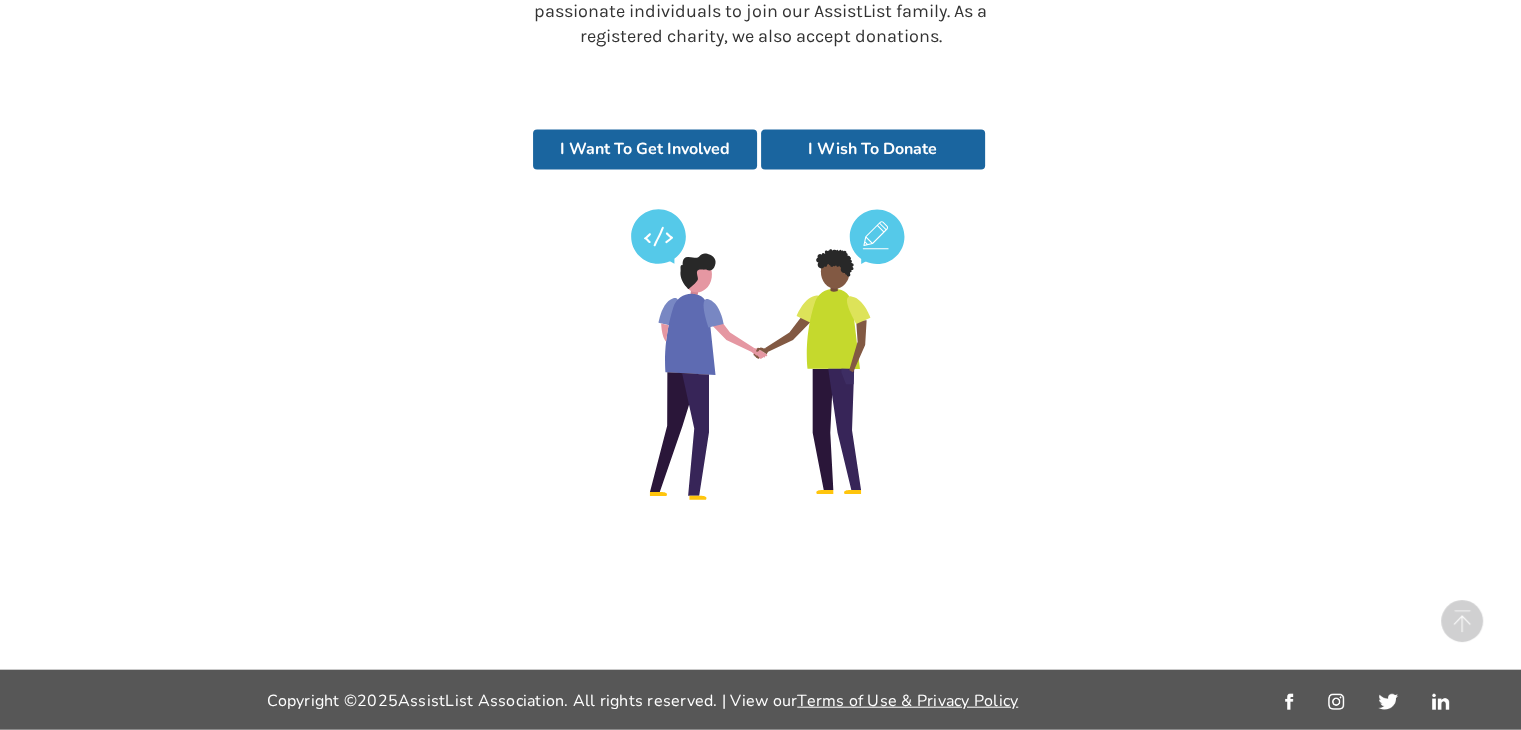 scroll, scrollTop: 4536, scrollLeft: 0, axis: vertical 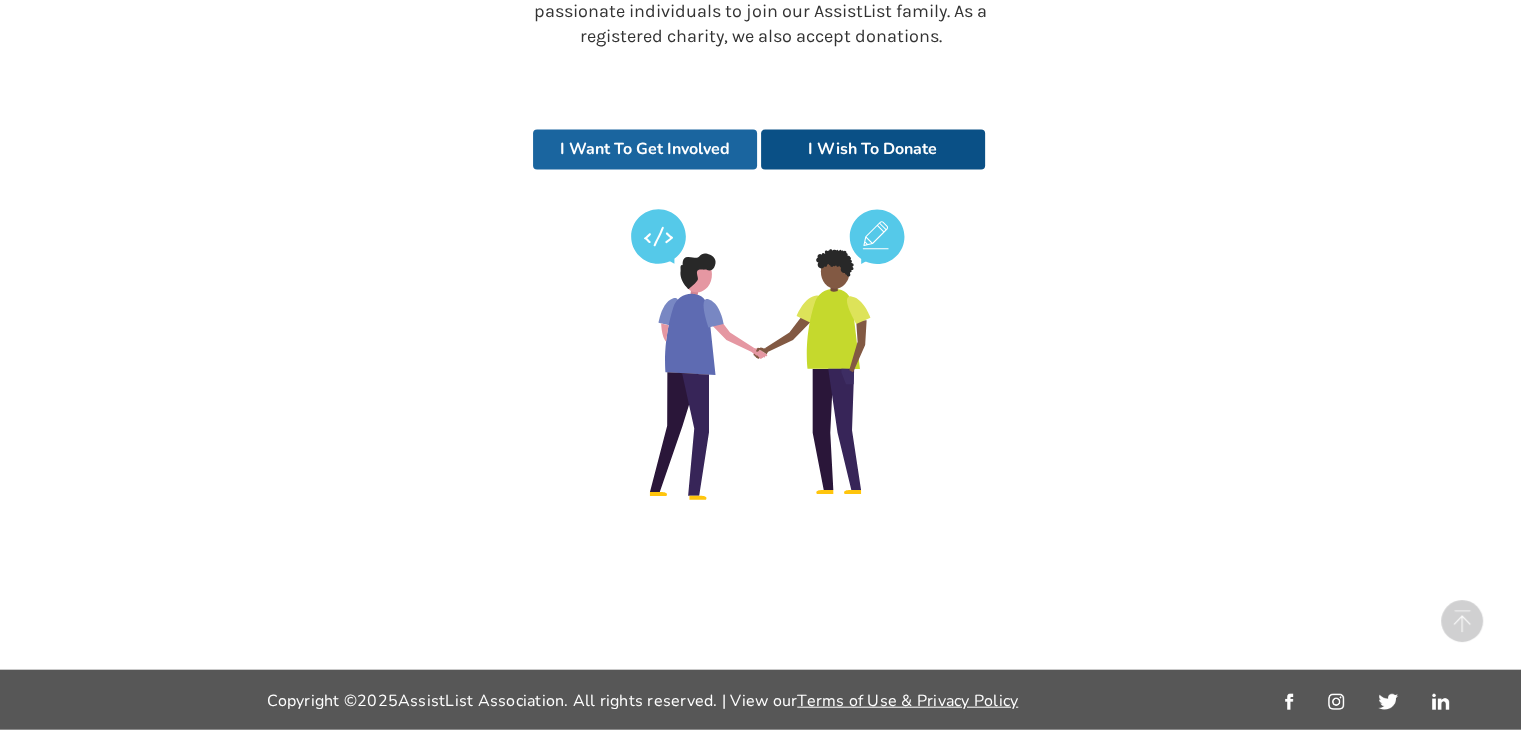 click on "I Wish To Donate" at bounding box center (873, 150) 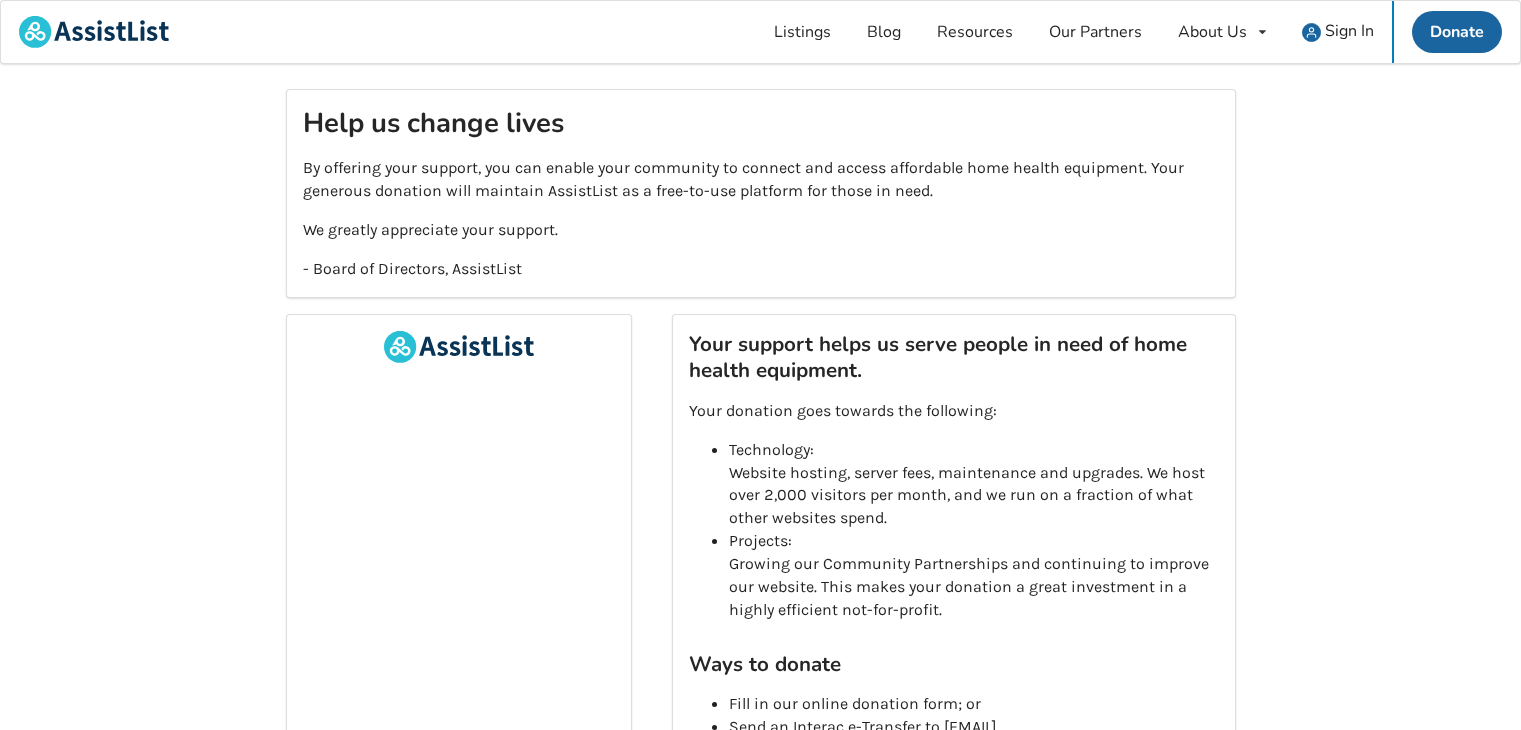 scroll, scrollTop: 0, scrollLeft: 0, axis: both 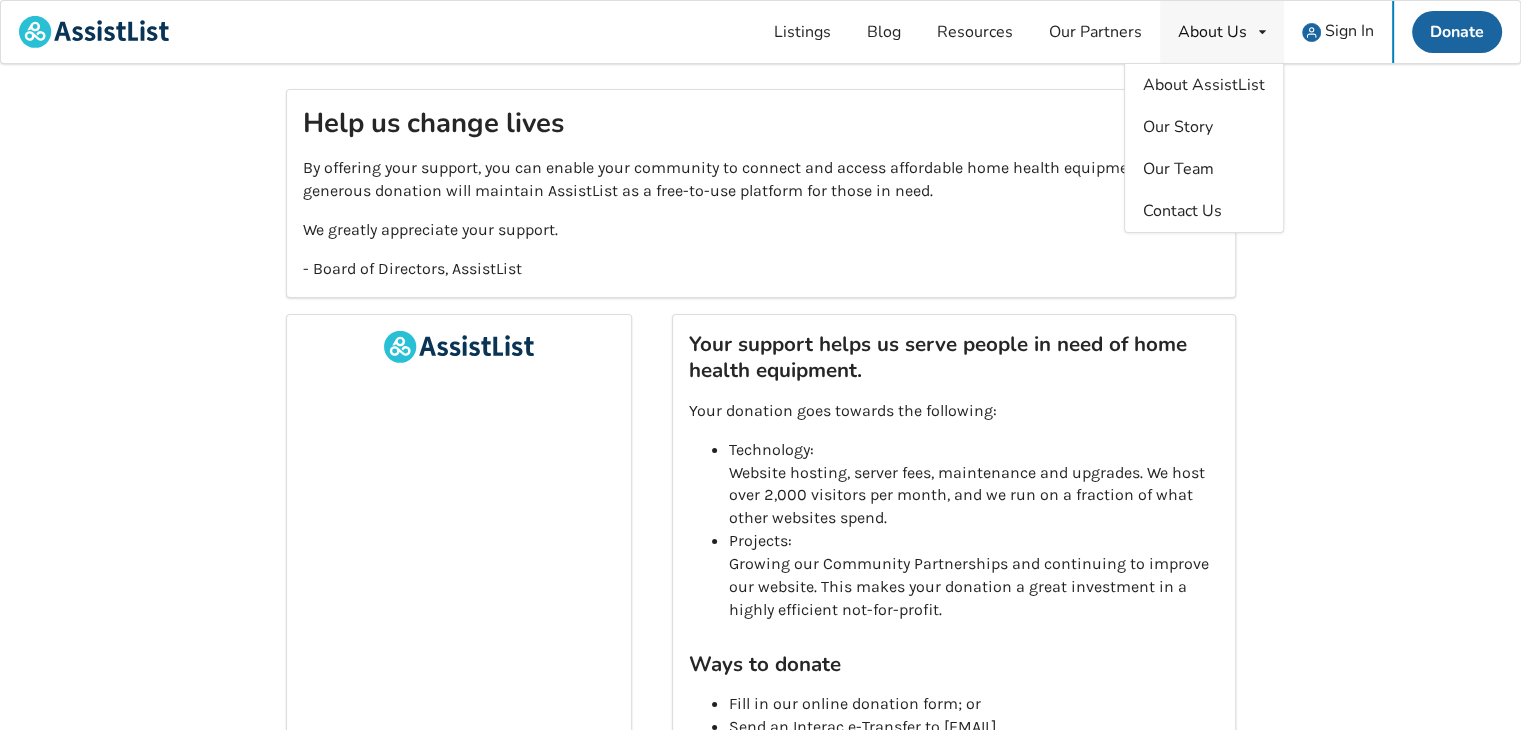 drag, startPoint x: 1324, startPoint y: 286, endPoint x: 1186, endPoint y: 29, distance: 291.70703 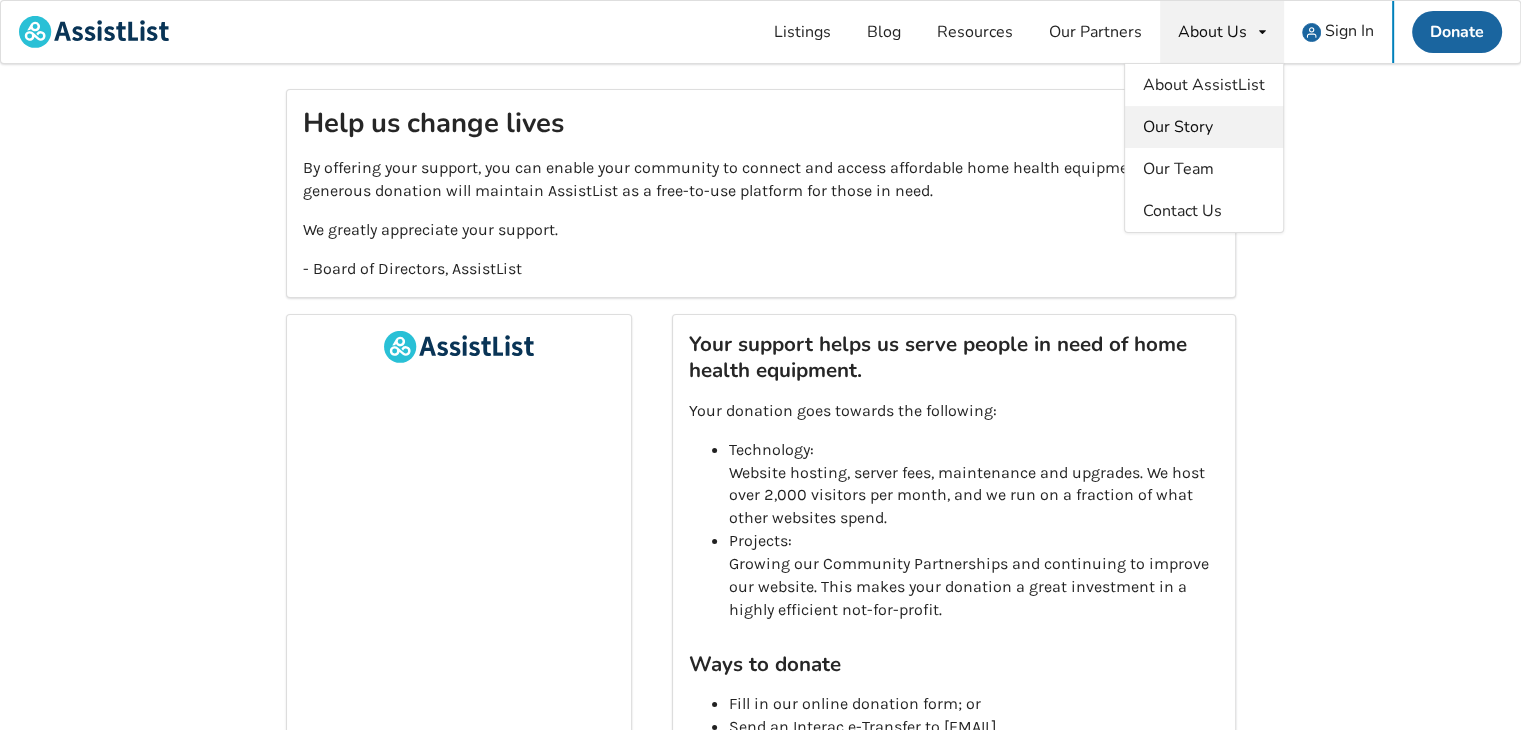 click on "Our Story" at bounding box center [1178, 127] 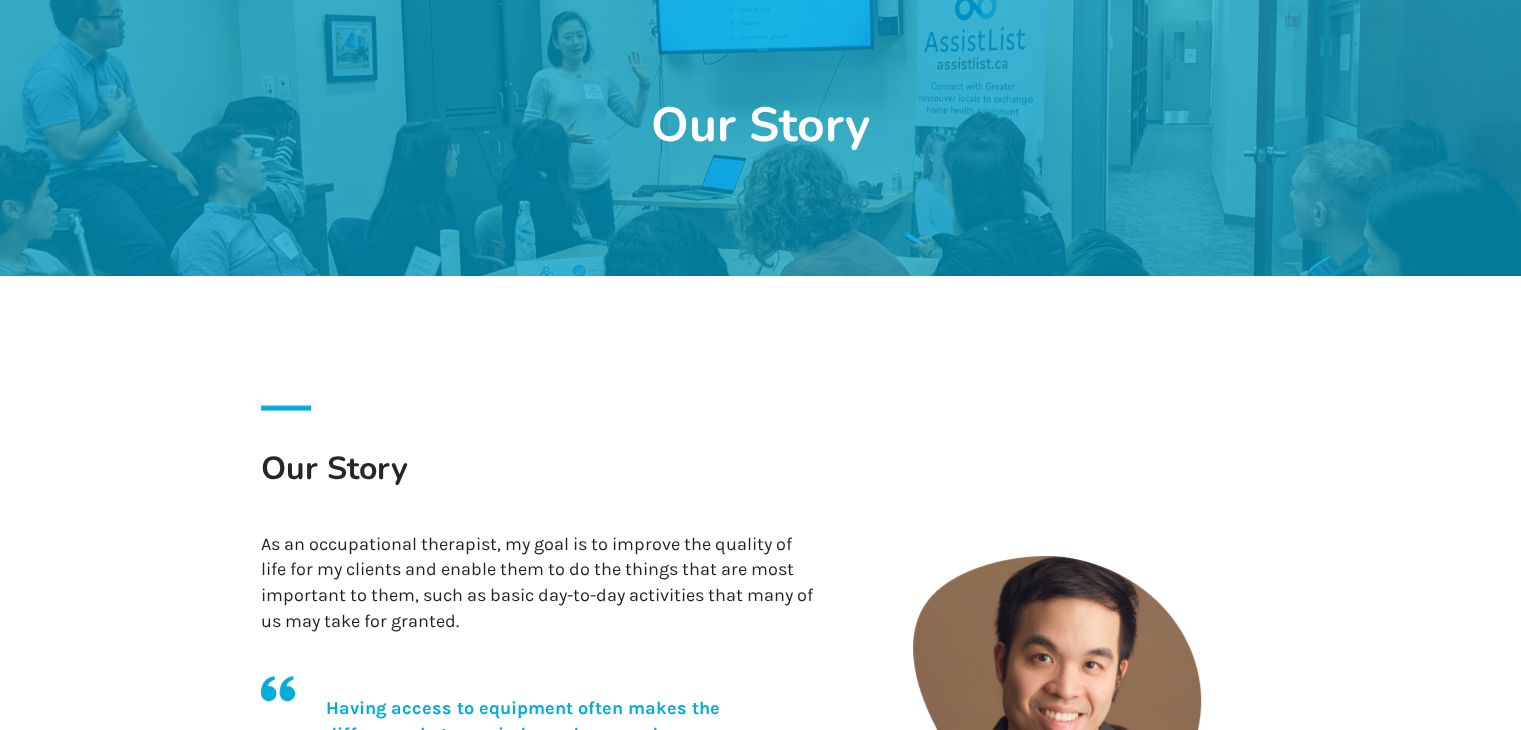 scroll, scrollTop: 0, scrollLeft: 0, axis: both 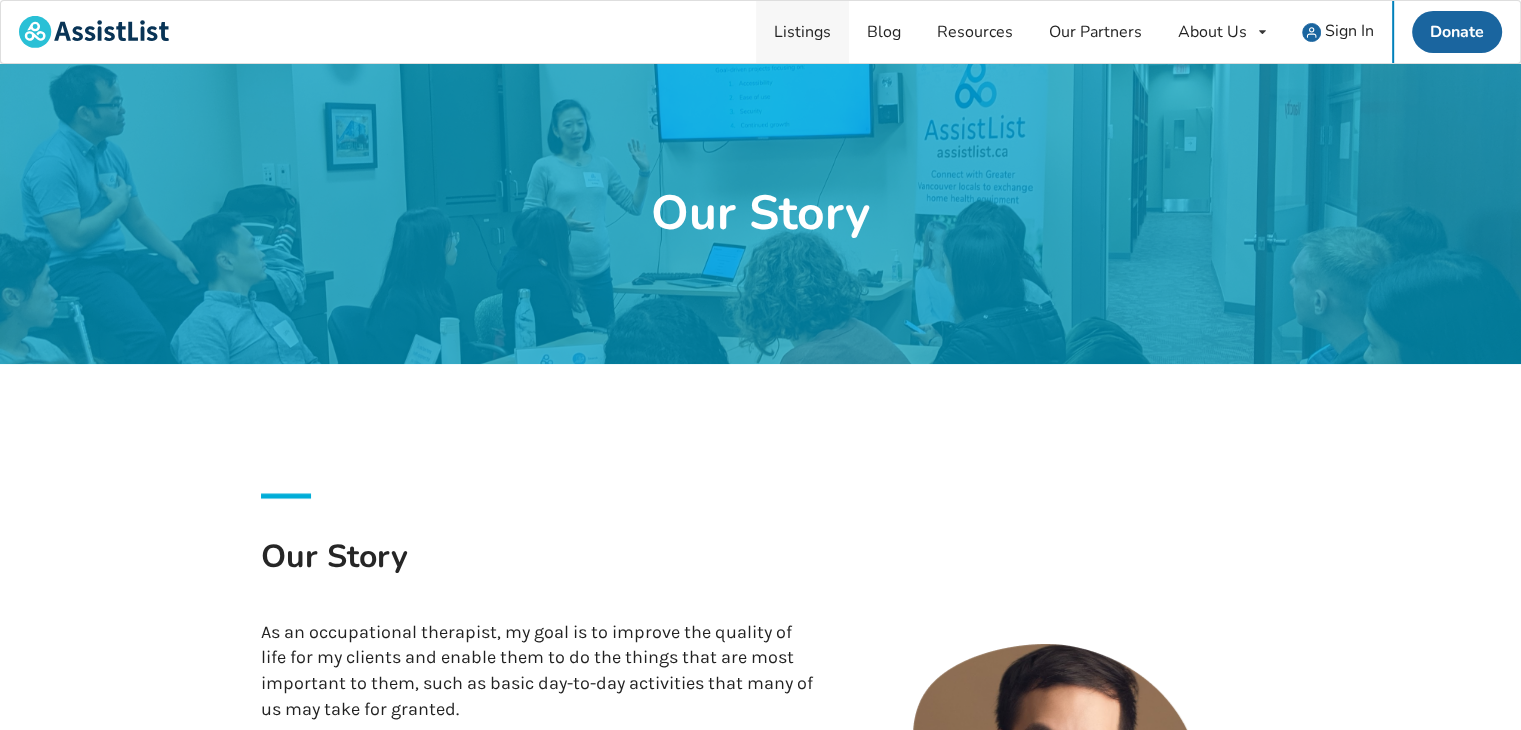 click on "Listings" at bounding box center [802, 32] 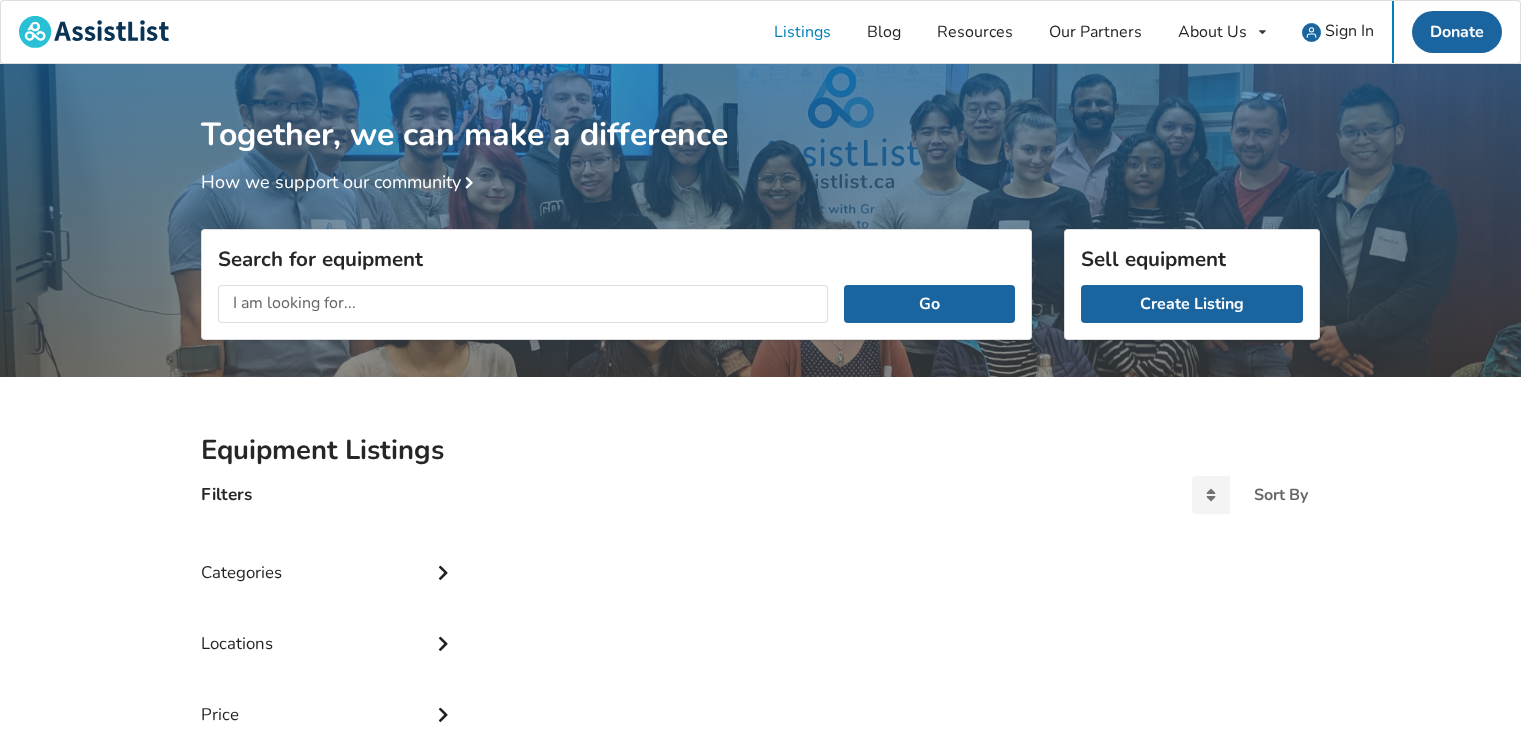 scroll, scrollTop: 0, scrollLeft: 0, axis: both 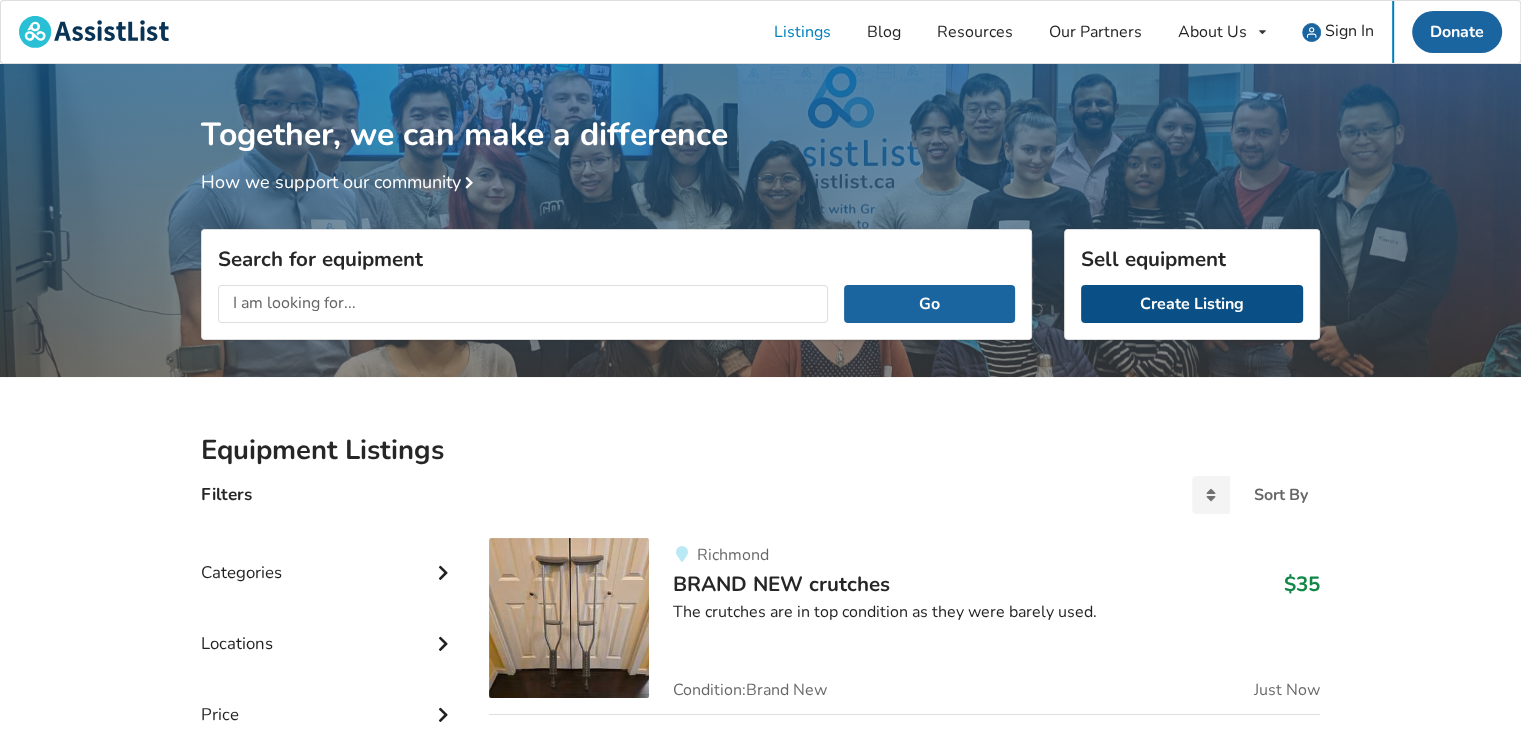 click on "Create Listing" at bounding box center (1192, 304) 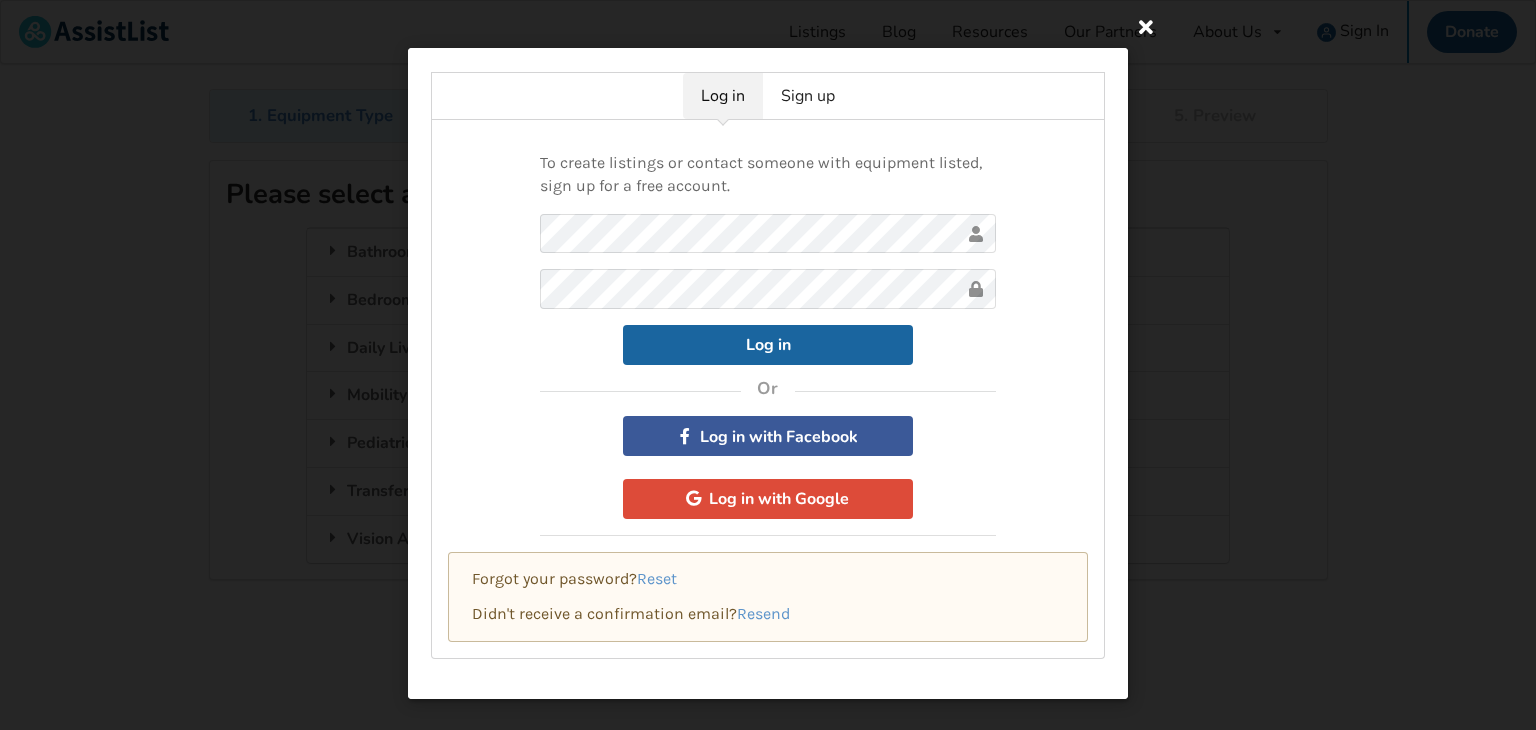 click at bounding box center [1146, 26] 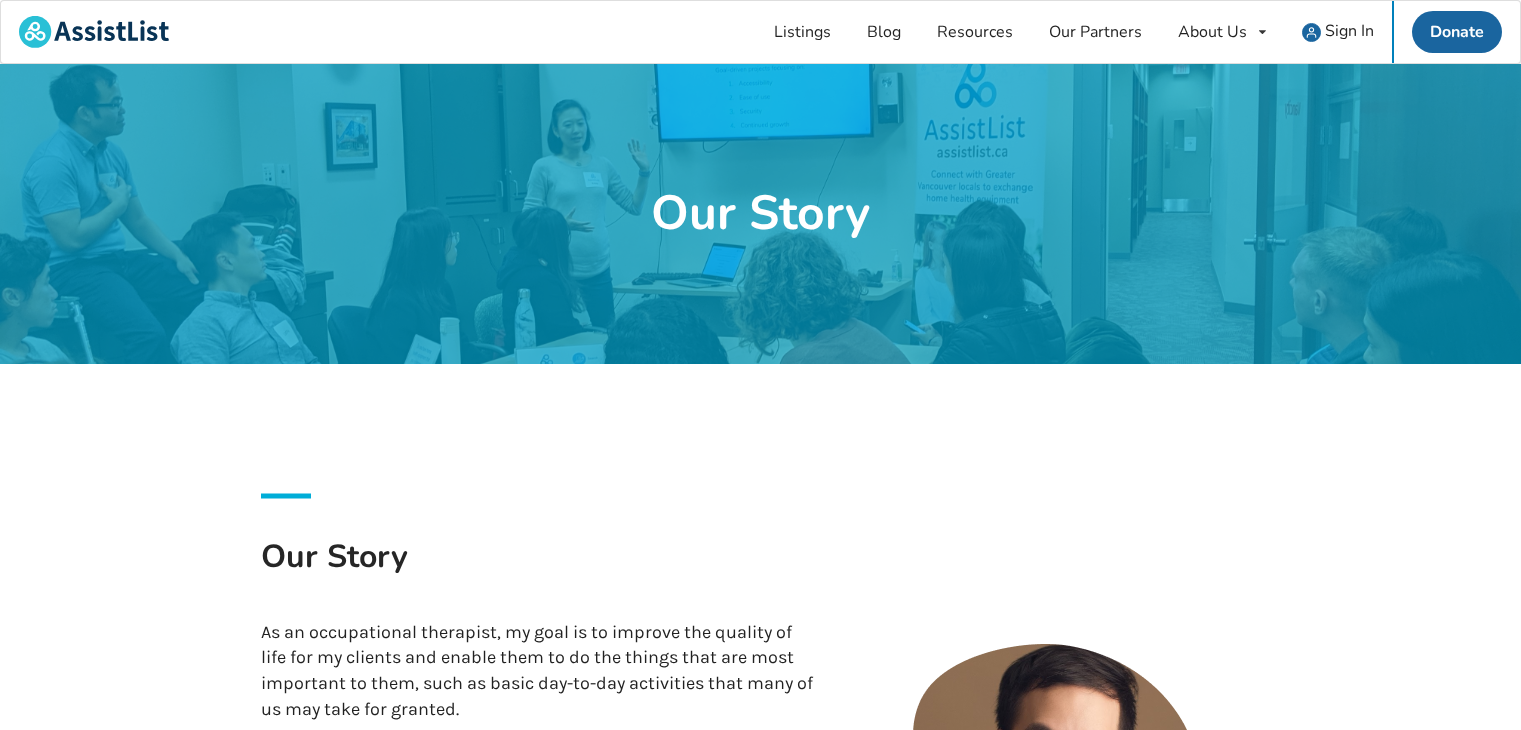 scroll, scrollTop: 0, scrollLeft: 0, axis: both 